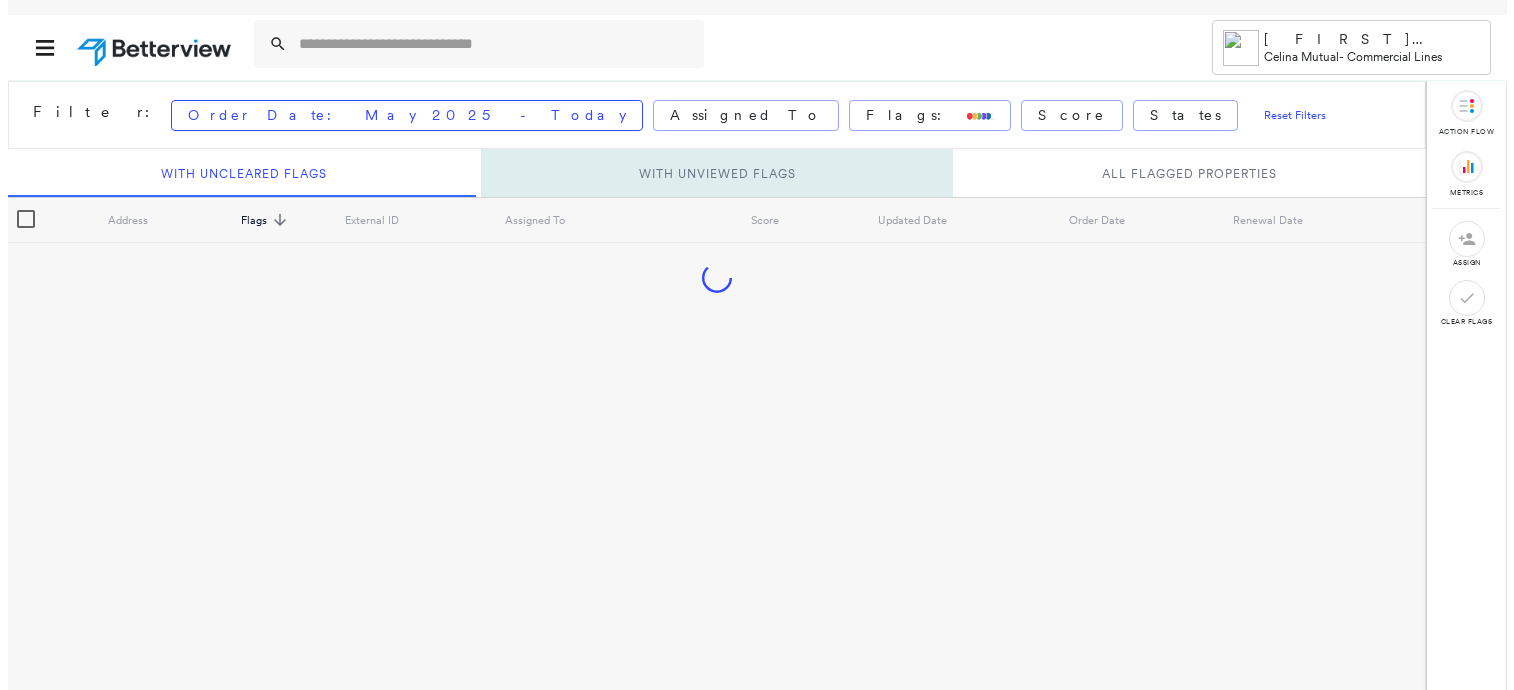 scroll, scrollTop: 0, scrollLeft: 0, axis: both 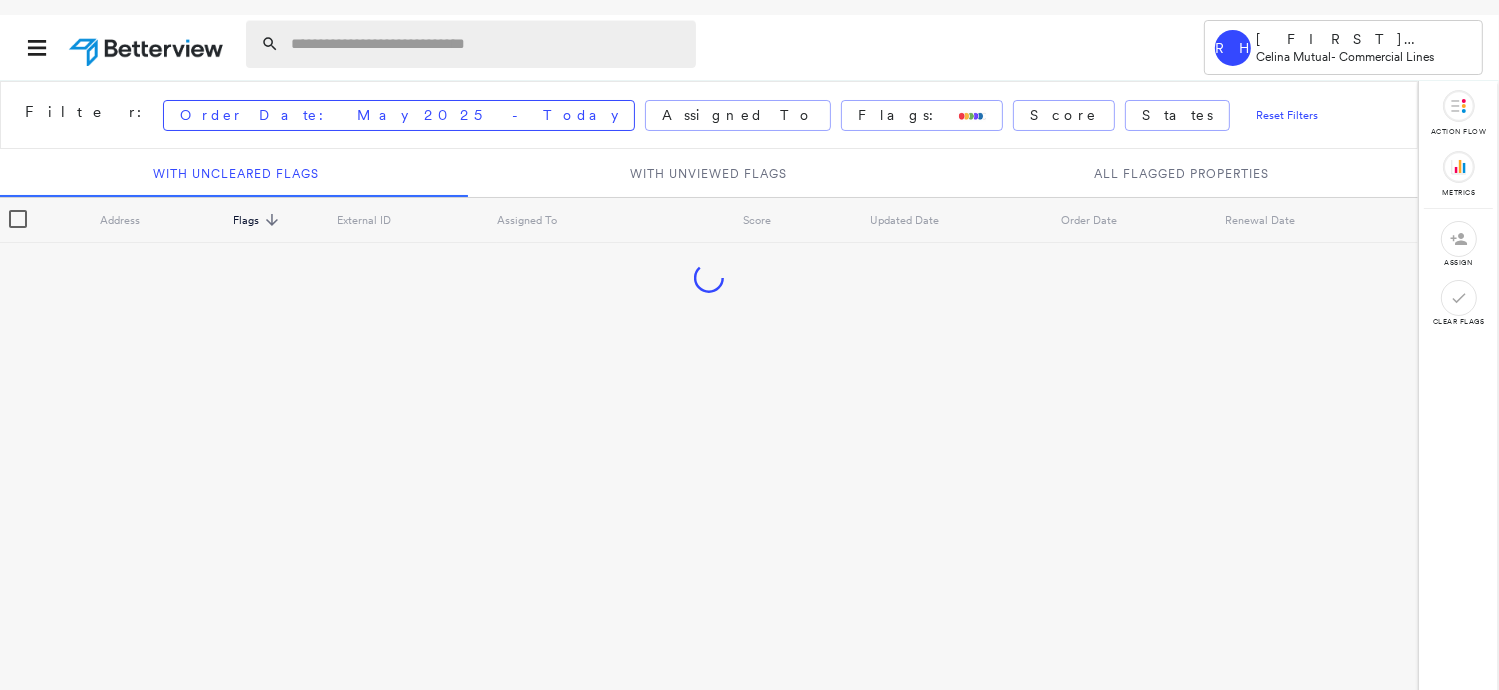 click at bounding box center [487, 44] 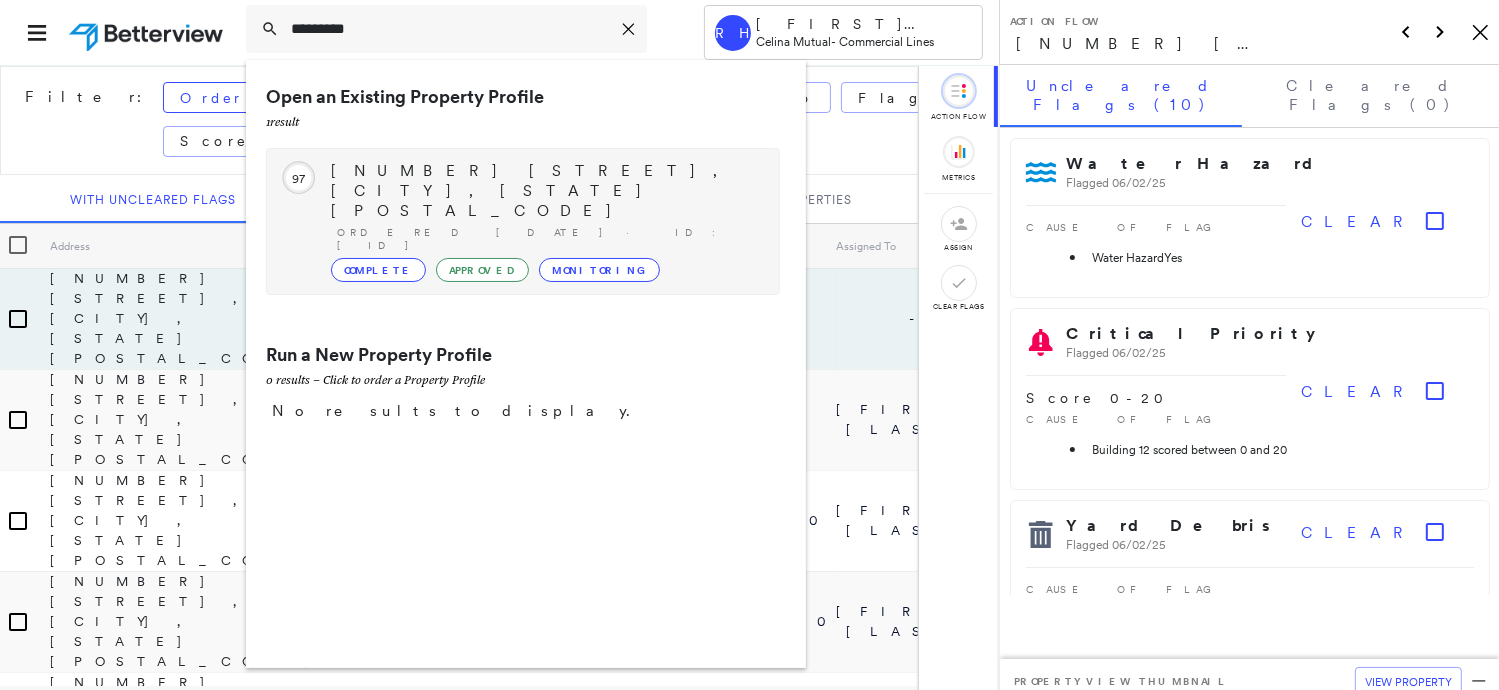 type on "*********" 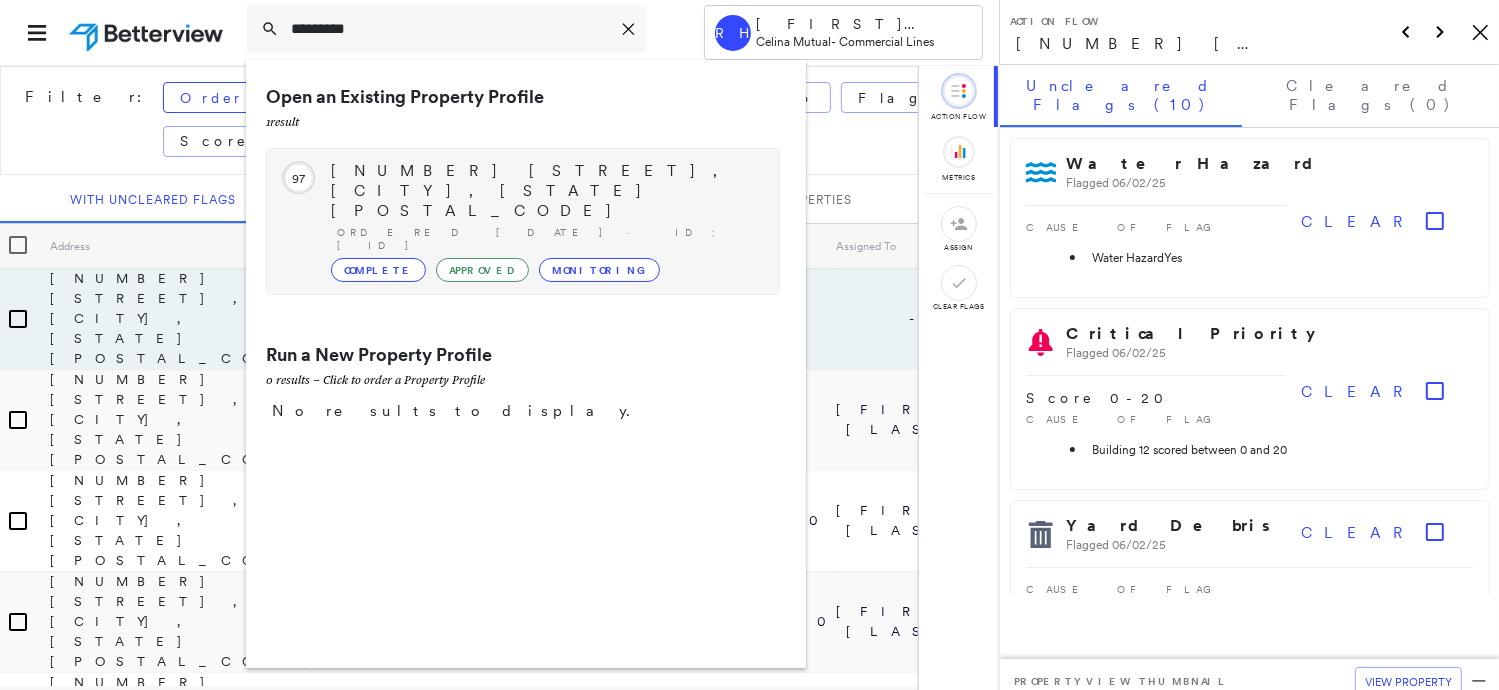 click on "[NUMBER] [STREET], [CITY], [STATE] [POSTAL_CODE]" at bounding box center [545, 191] 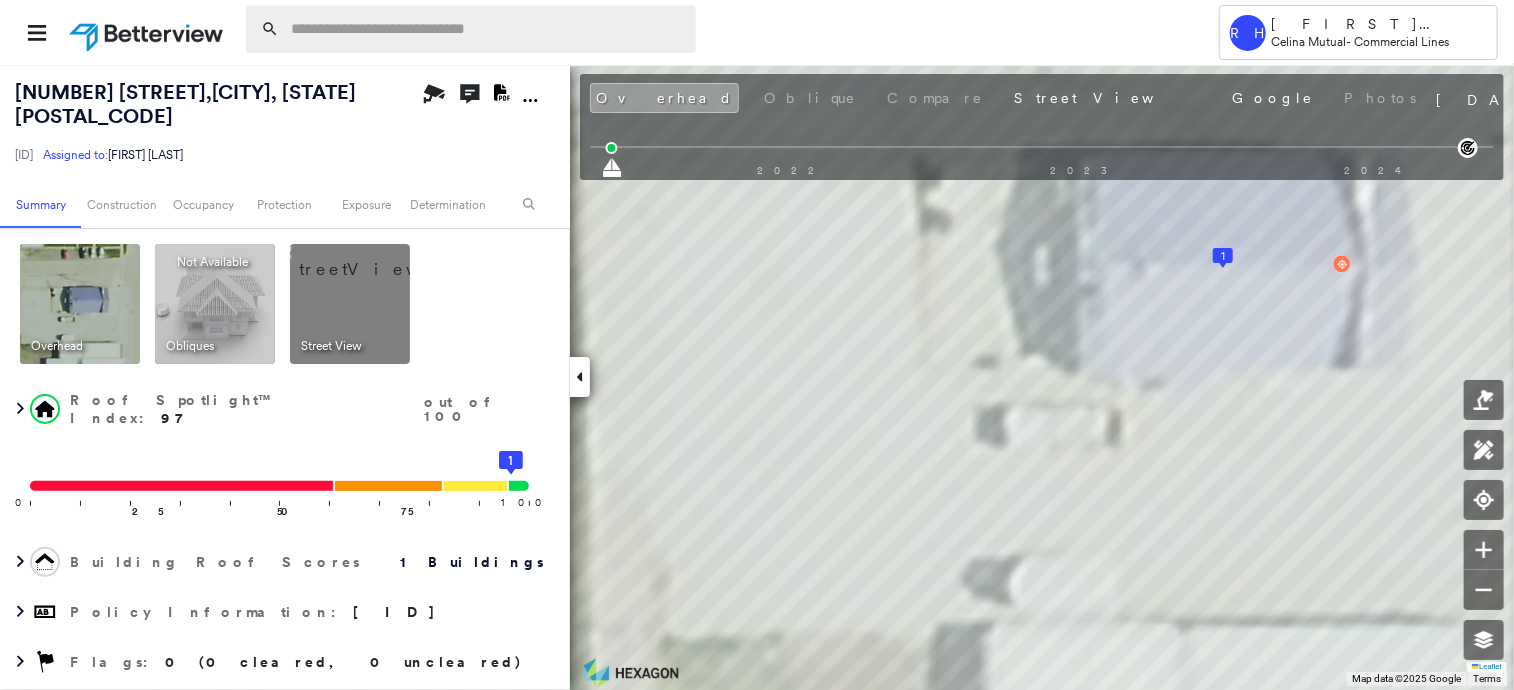 click at bounding box center (487, 29) 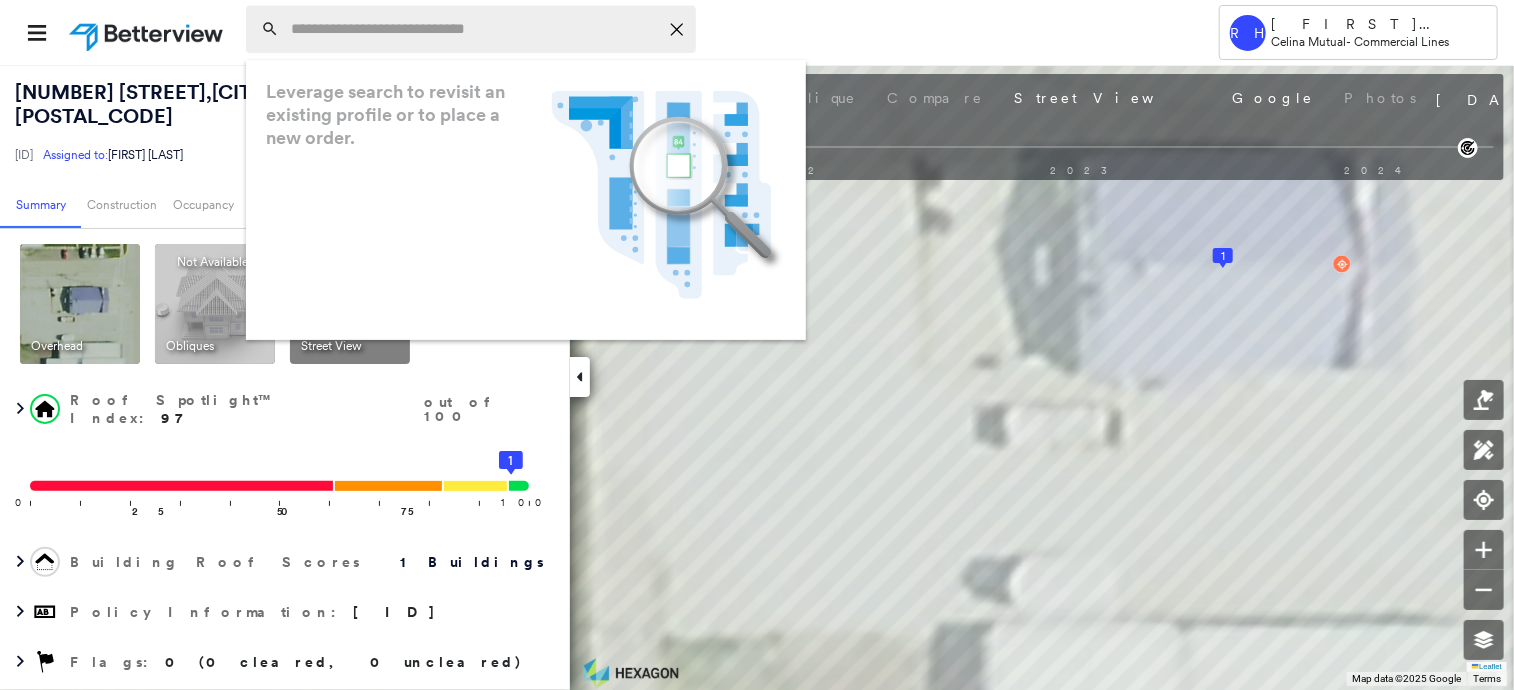 paste on "*********" 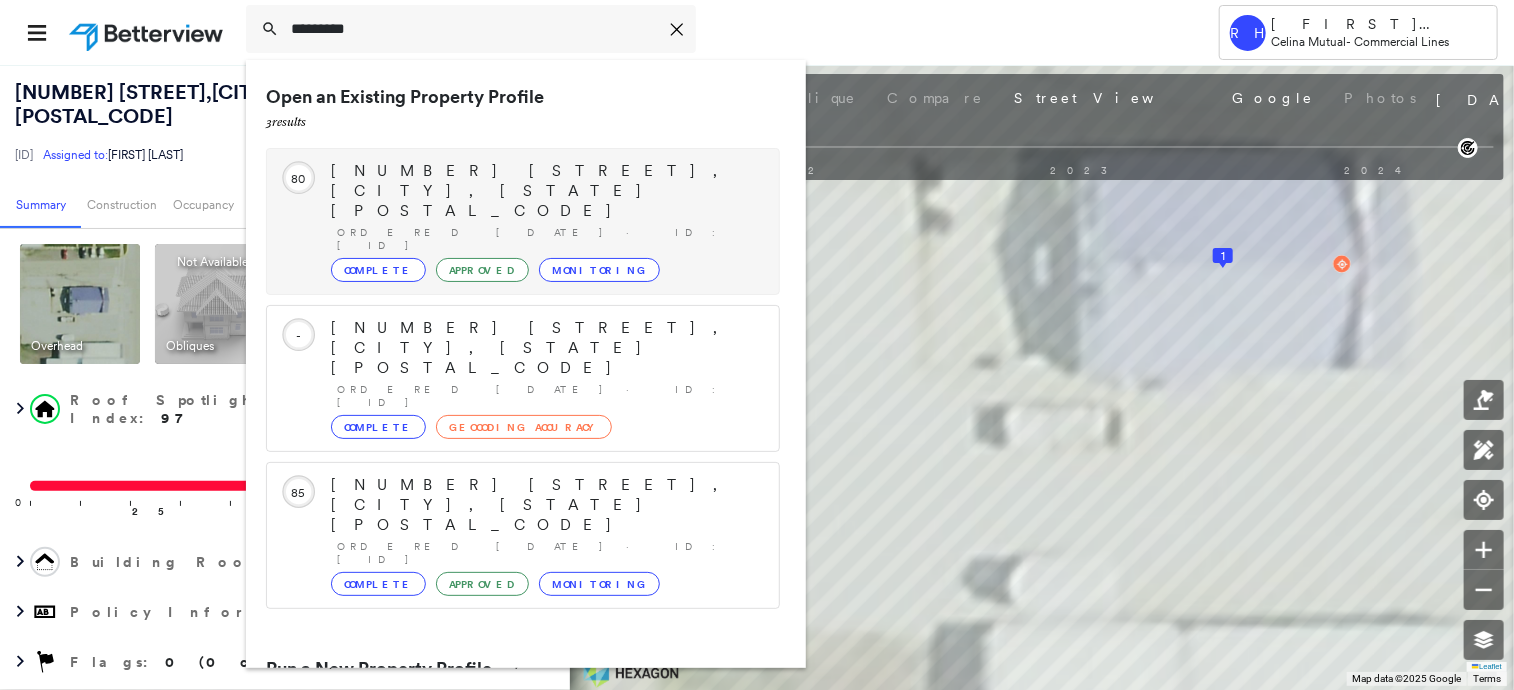 type on "*********" 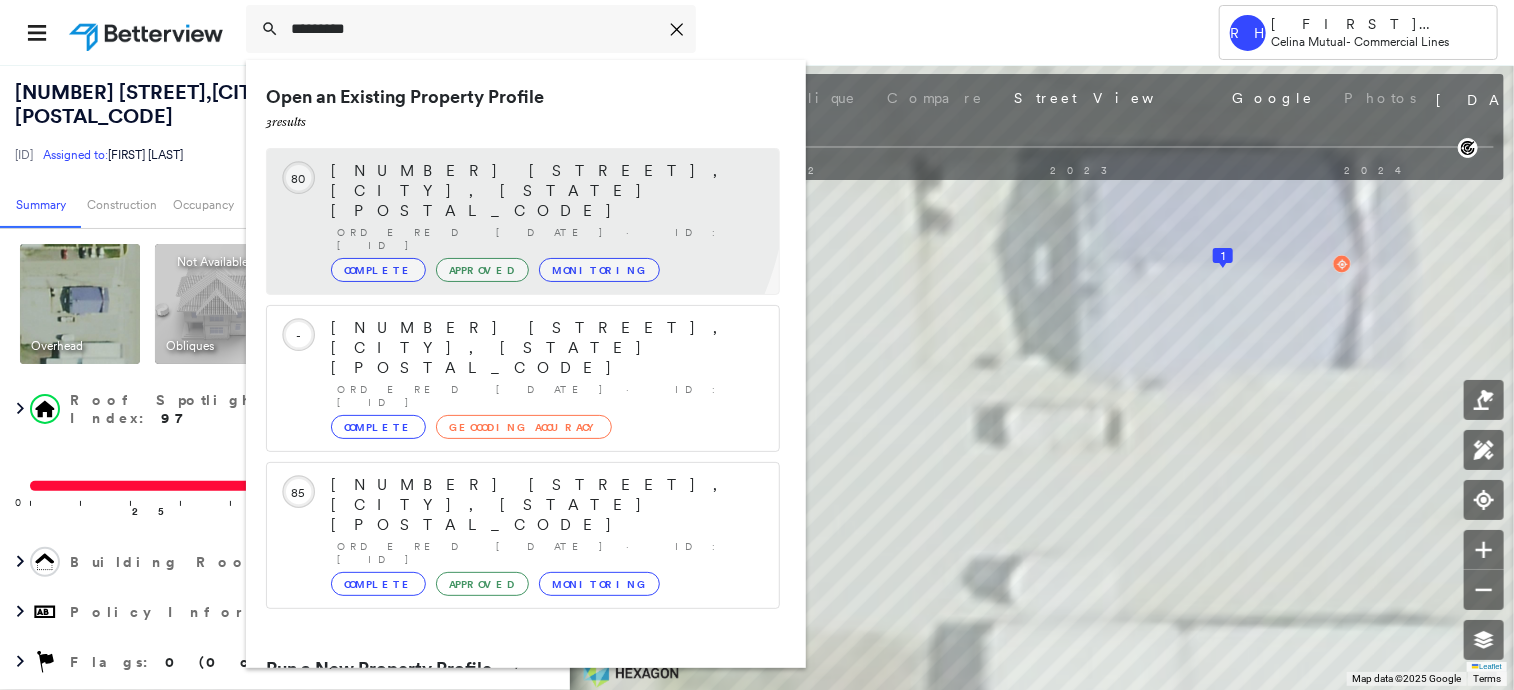 click on "[NUMBER] [STREET], [CITY], [STATE] [POSTAL_CODE]" at bounding box center (545, 191) 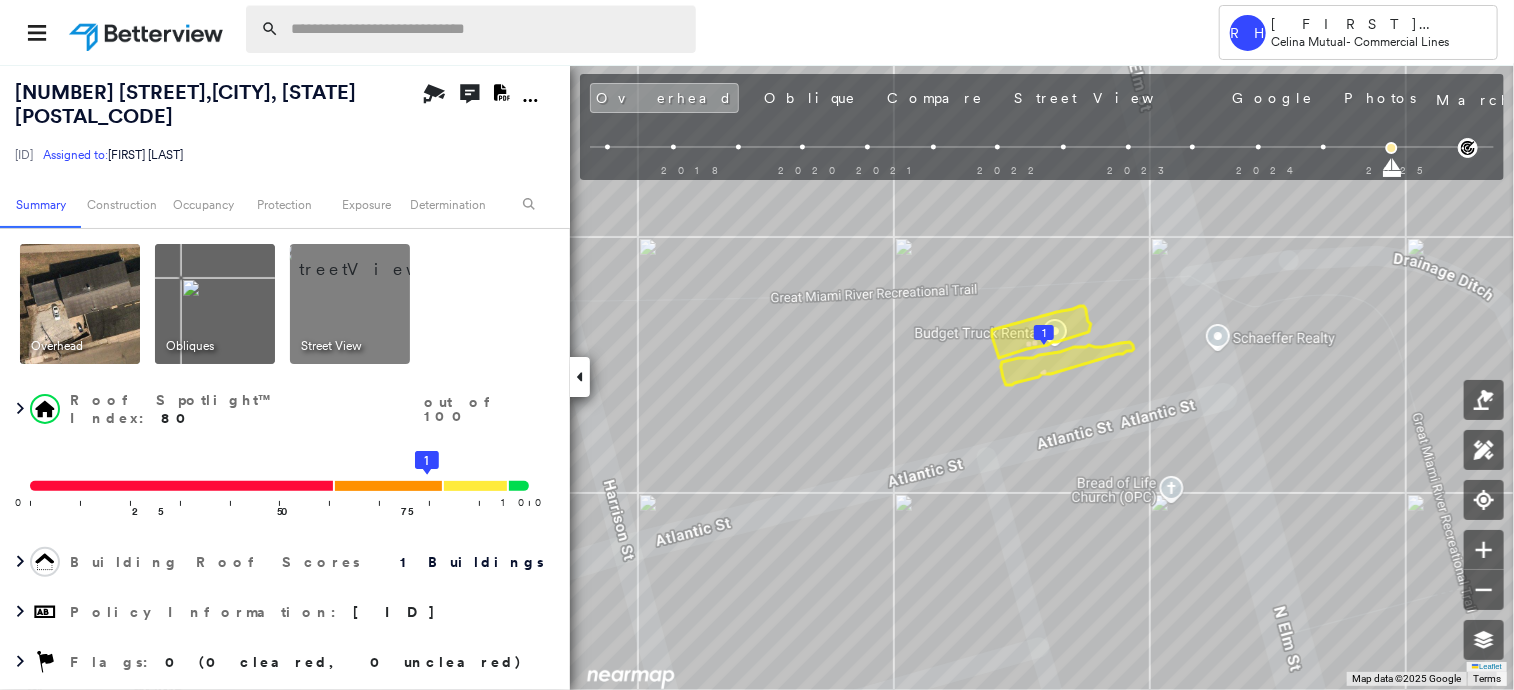 click at bounding box center (487, 29) 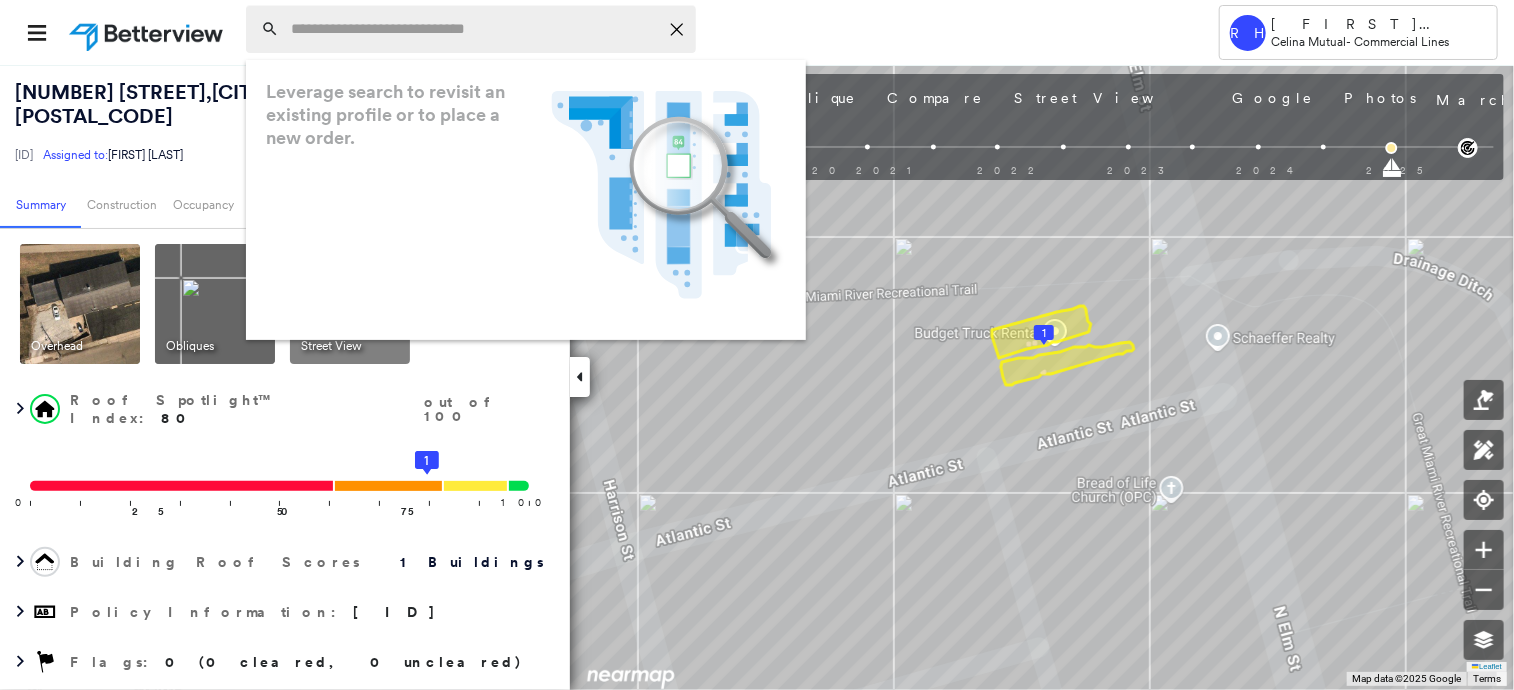 paste on "*********" 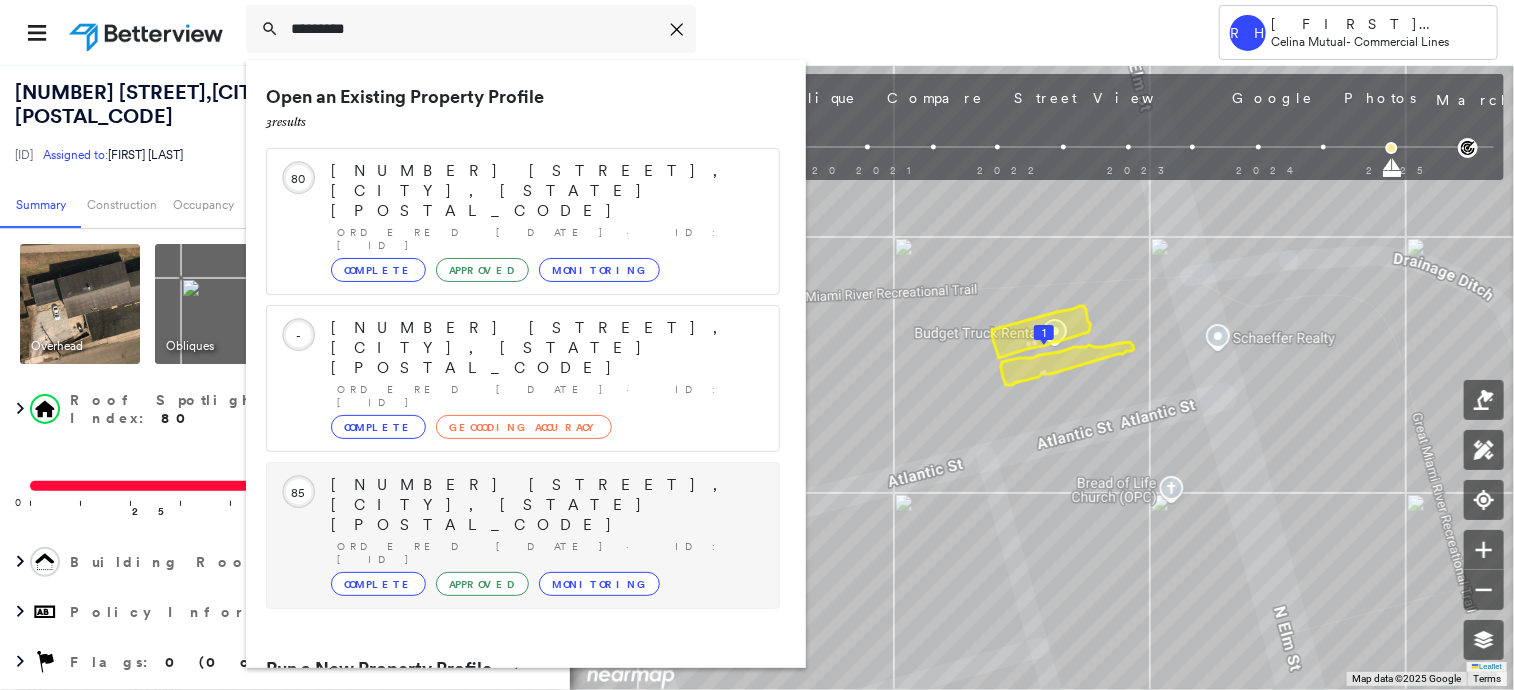 type on "*********" 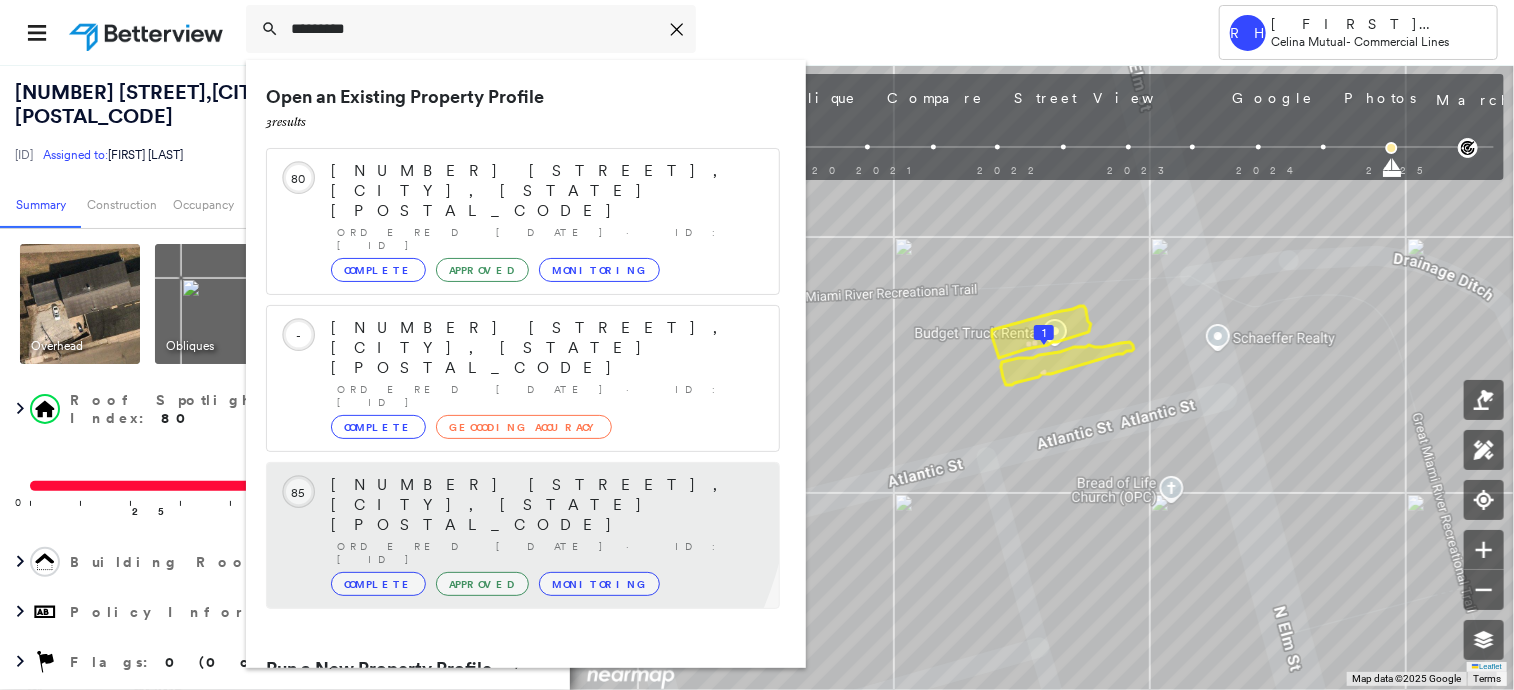 click on "[NUMBER] [STREET], [CITY], [STATE] [POSTAL_CODE]" at bounding box center (545, 505) 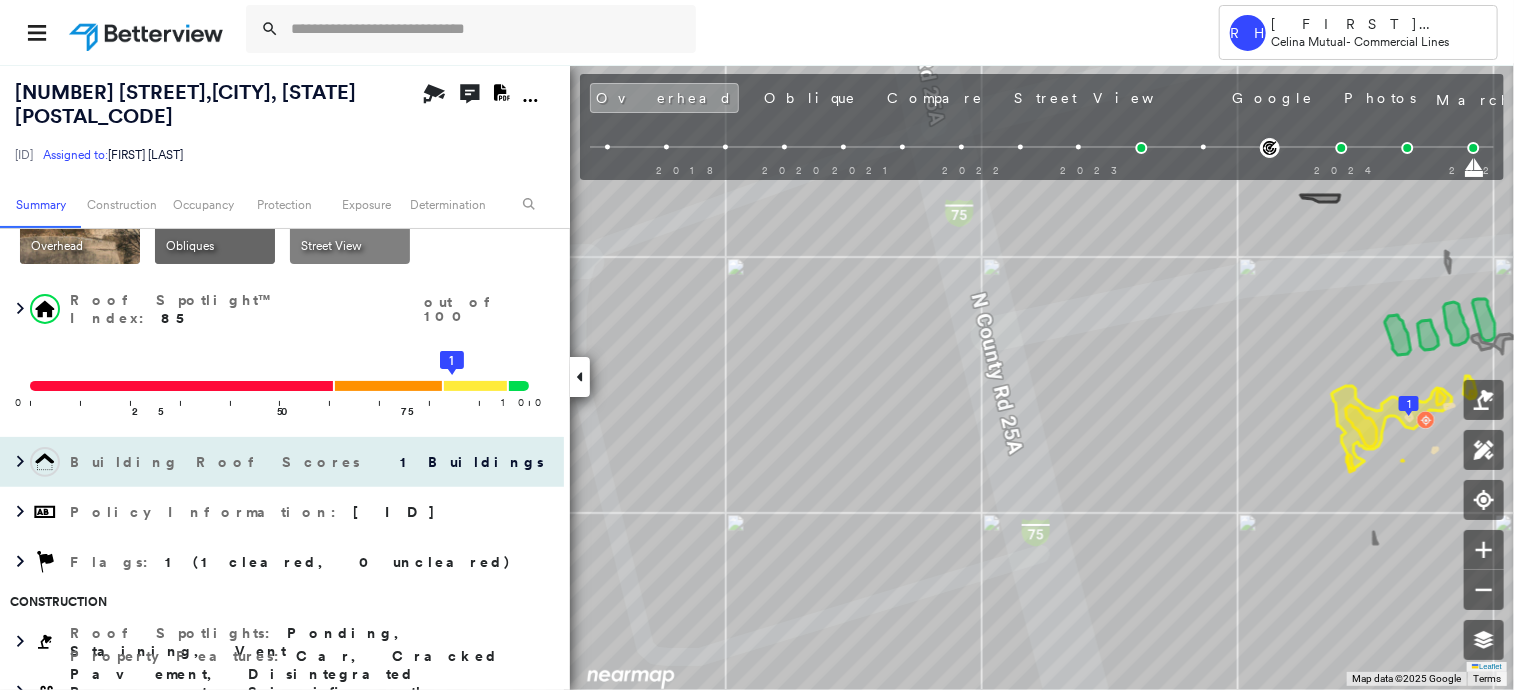scroll, scrollTop: 200, scrollLeft: 0, axis: vertical 